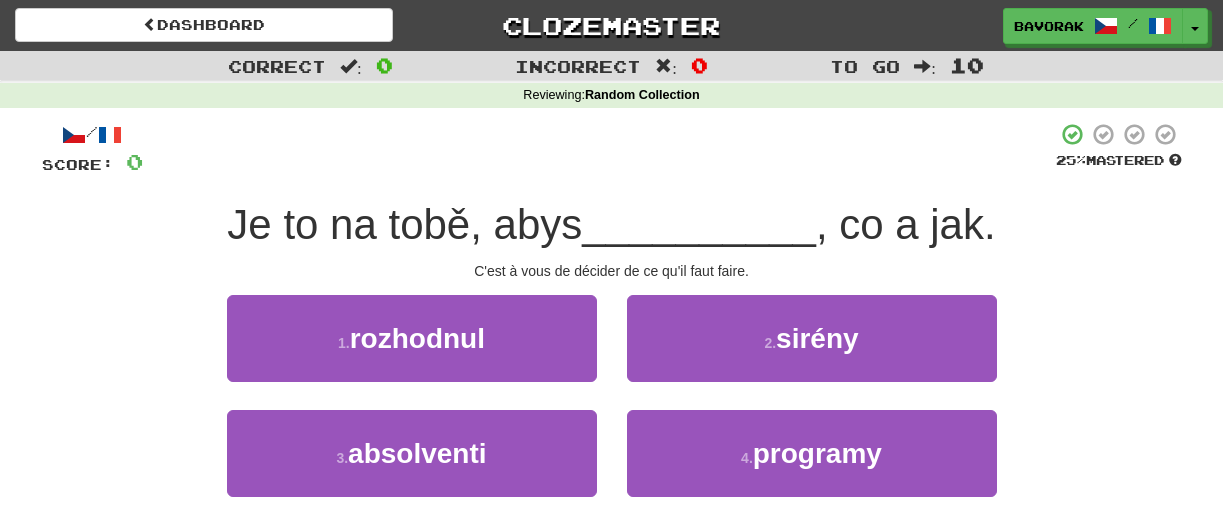 scroll, scrollTop: 530, scrollLeft: 0, axis: vertical 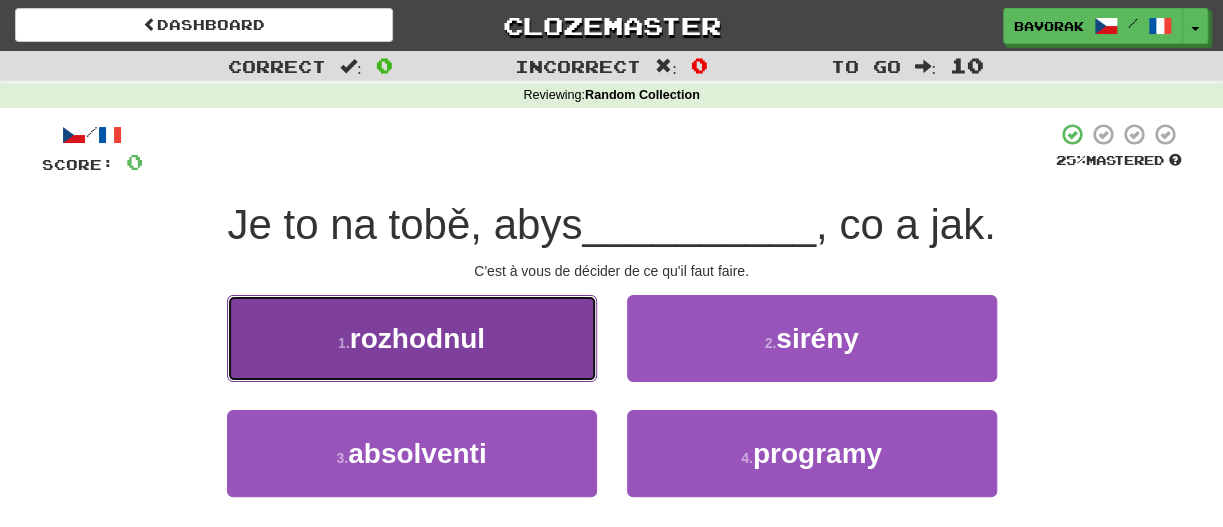click on "1 .  rozhodnul" at bounding box center (412, 338) 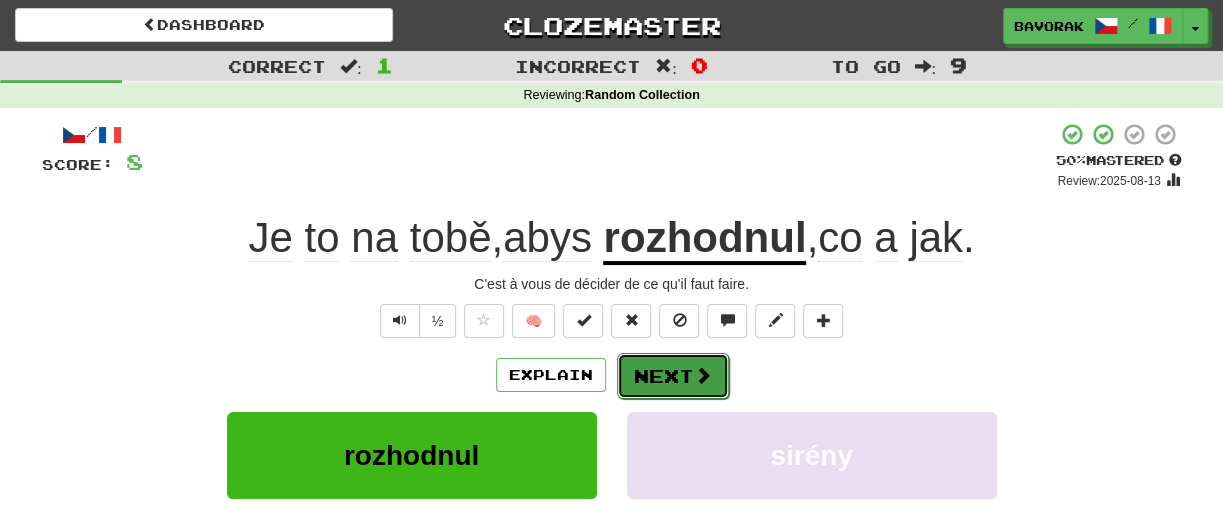 click on "Next" at bounding box center [673, 376] 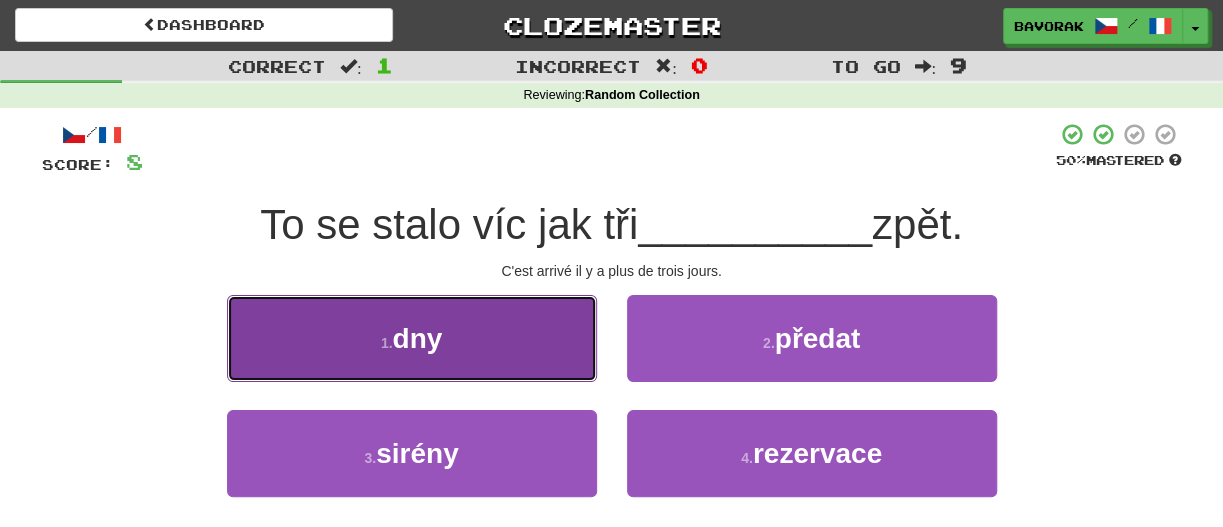 click on "1 .  dny" at bounding box center (412, 338) 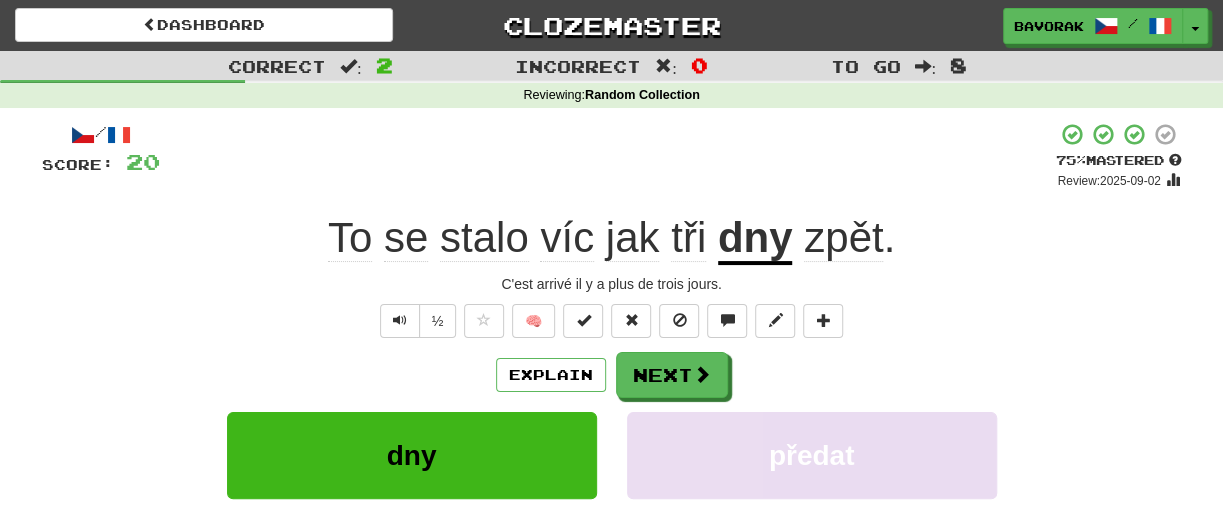 click on "zpět" at bounding box center (843, 238) 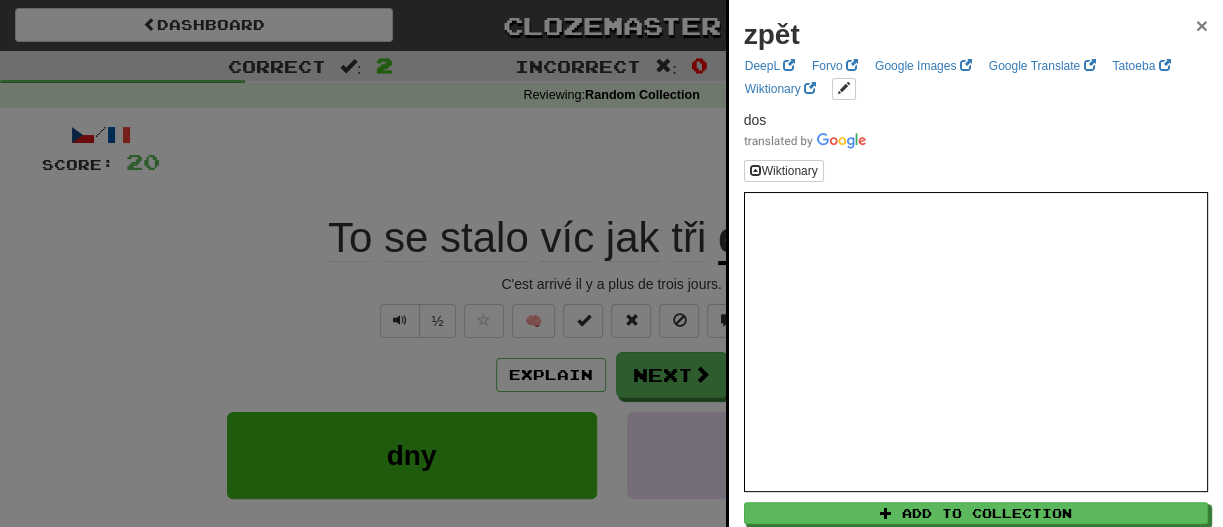 click on "×" at bounding box center [1202, 25] 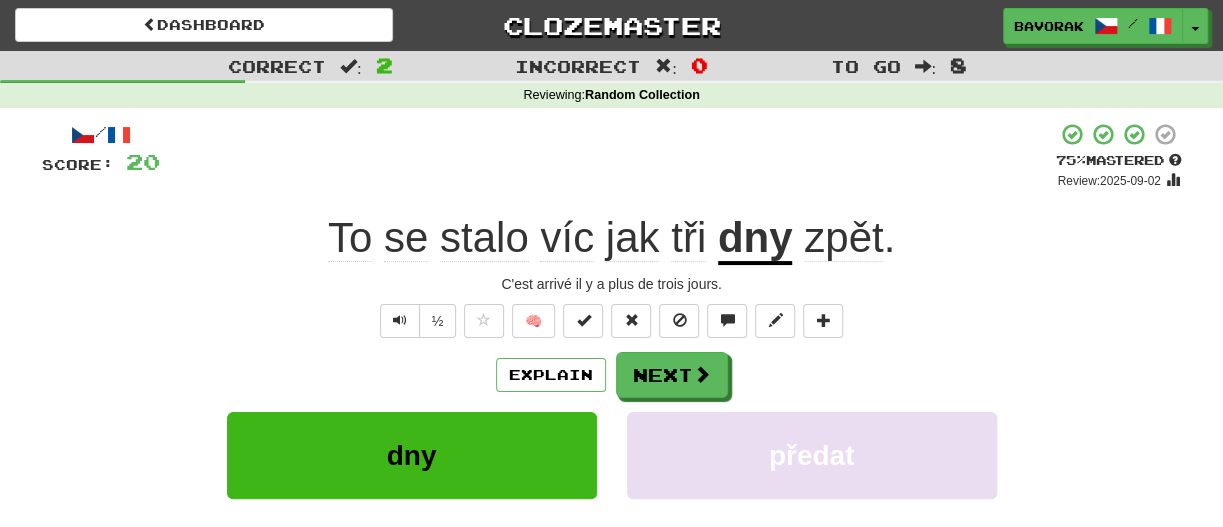 click on "víc" 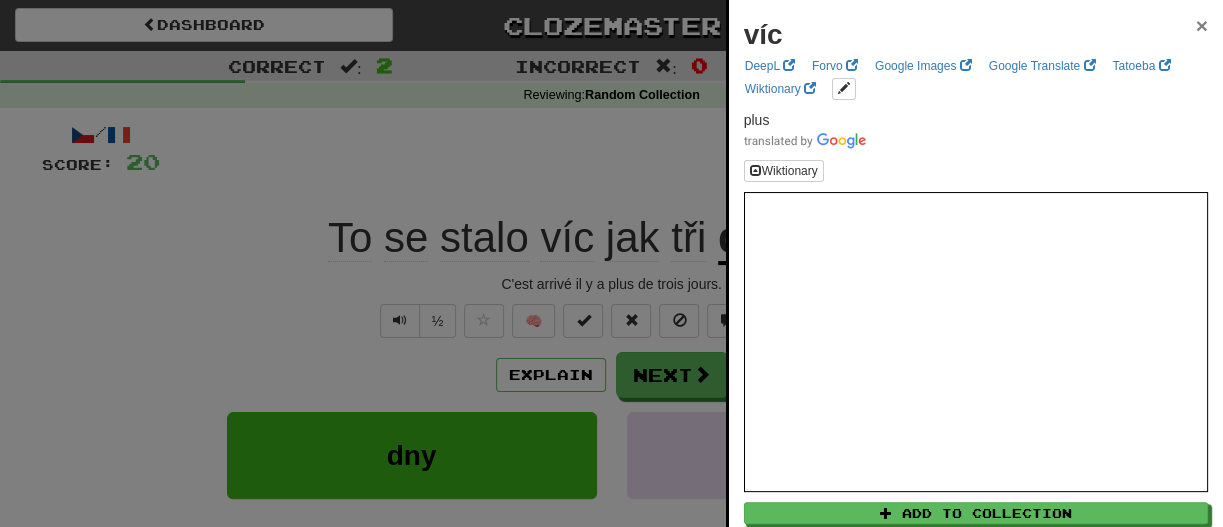 click on "×" at bounding box center [1202, 25] 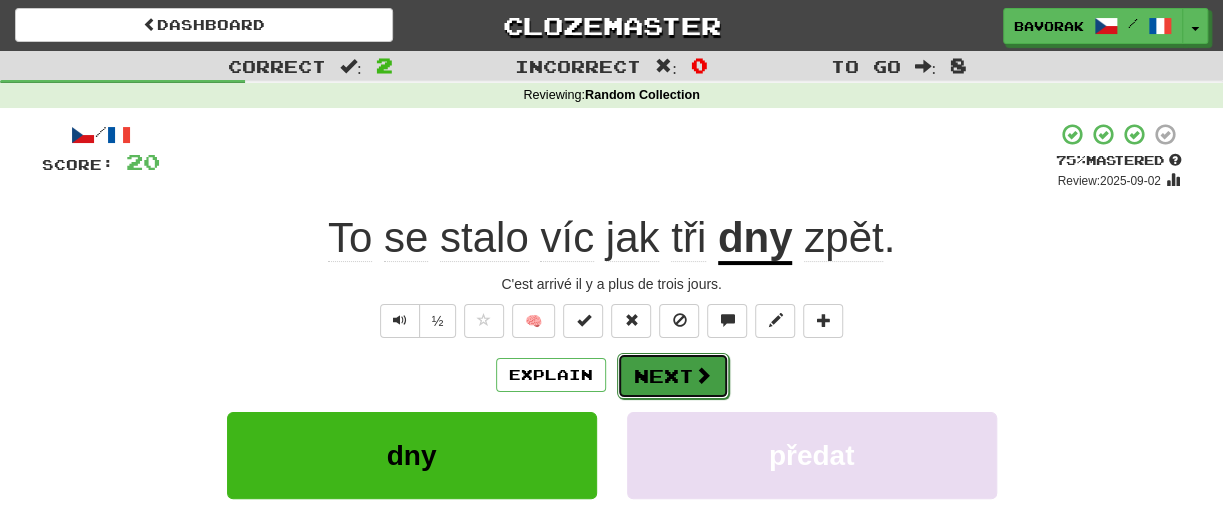 click on "Next" at bounding box center [673, 376] 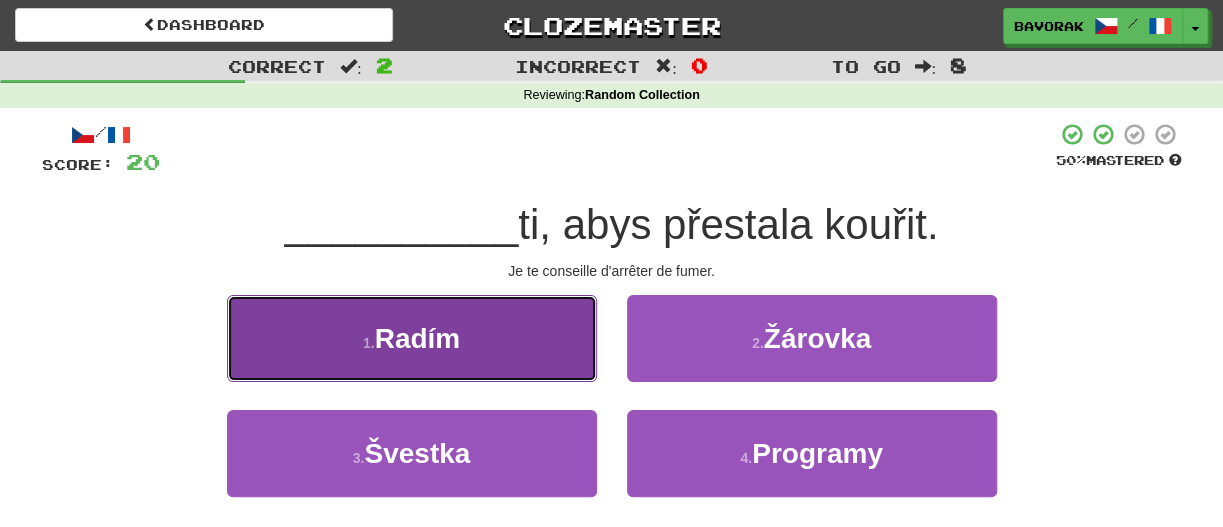 click on "1 .  Radím" at bounding box center [412, 338] 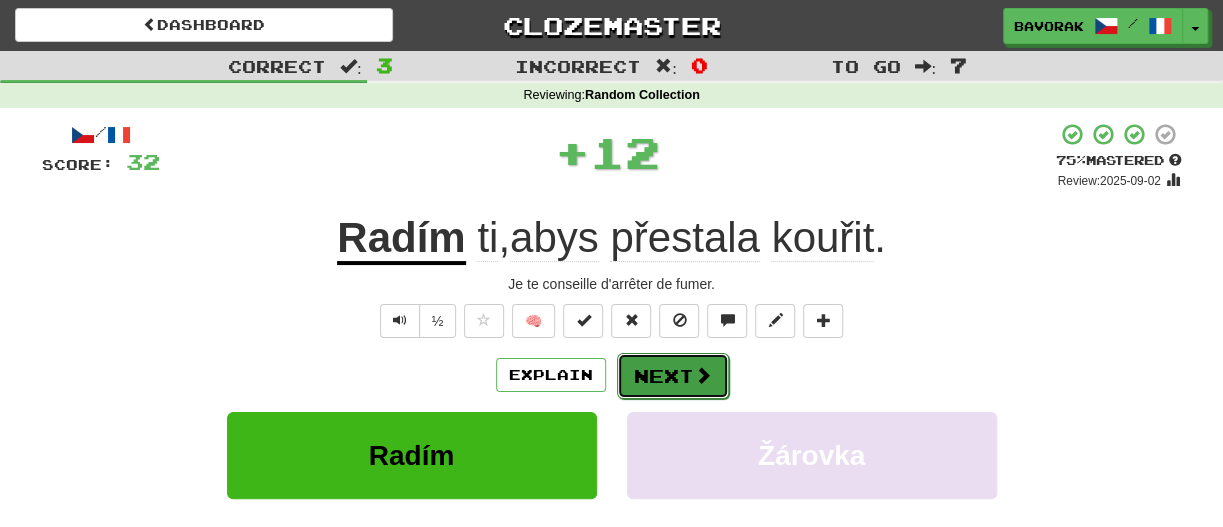click on "Next" at bounding box center [673, 376] 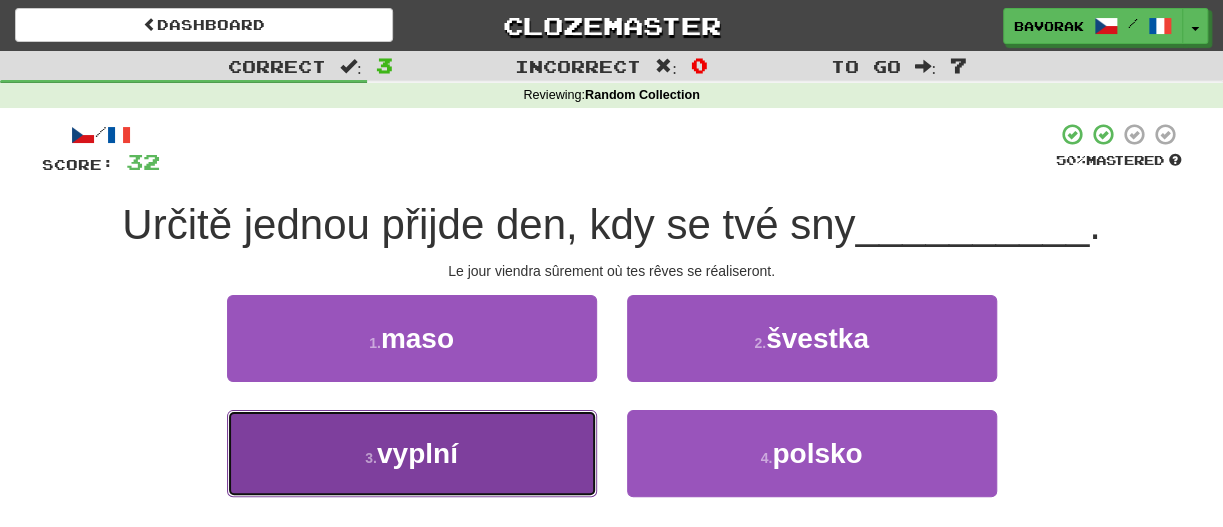 click on "3 .  vyplní" at bounding box center (412, 453) 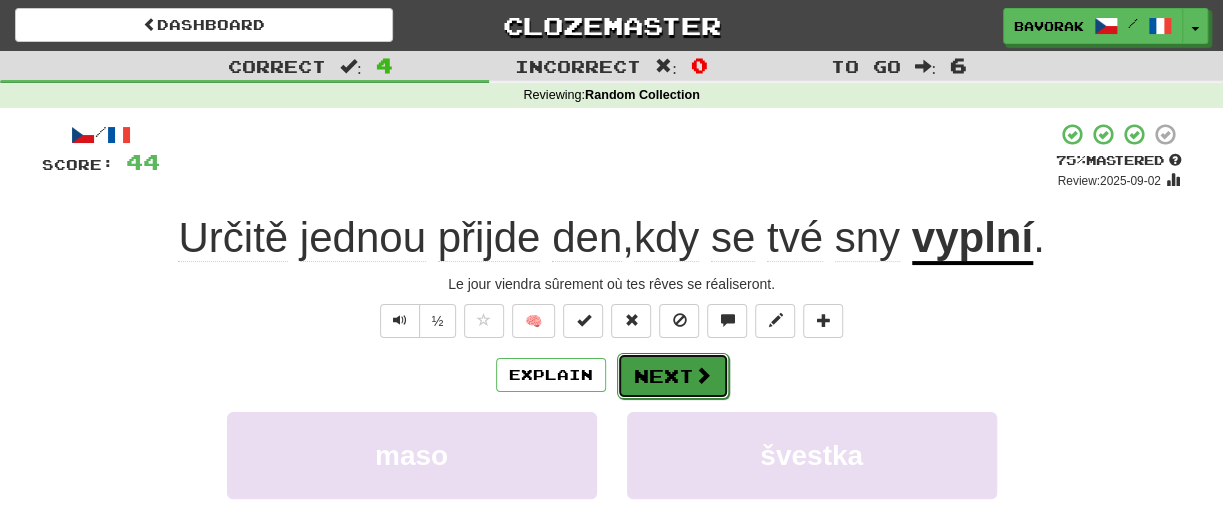click at bounding box center [703, 375] 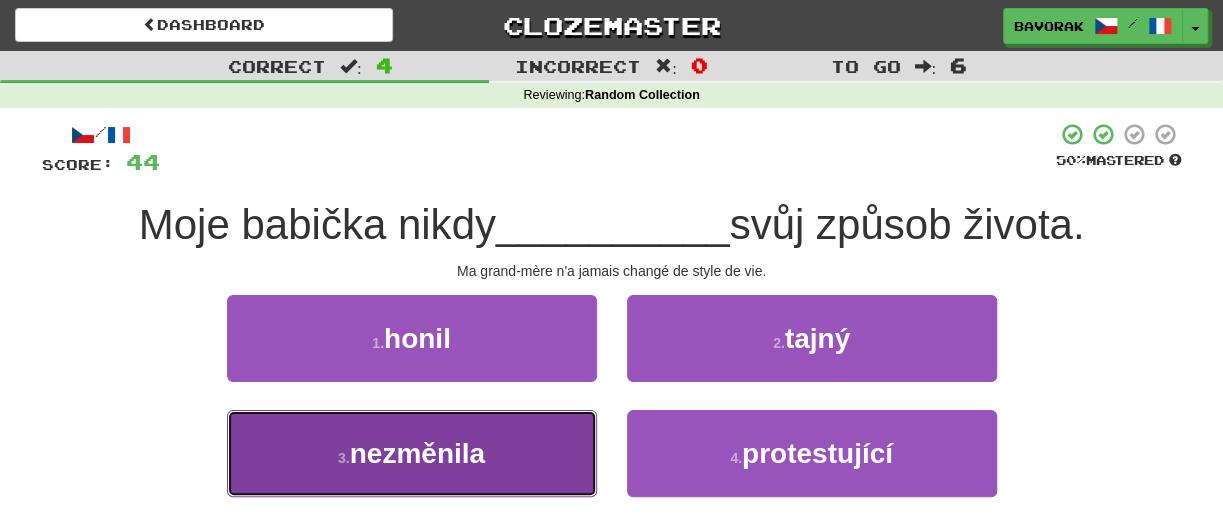 click on "3 .  nezměnila" at bounding box center (412, 453) 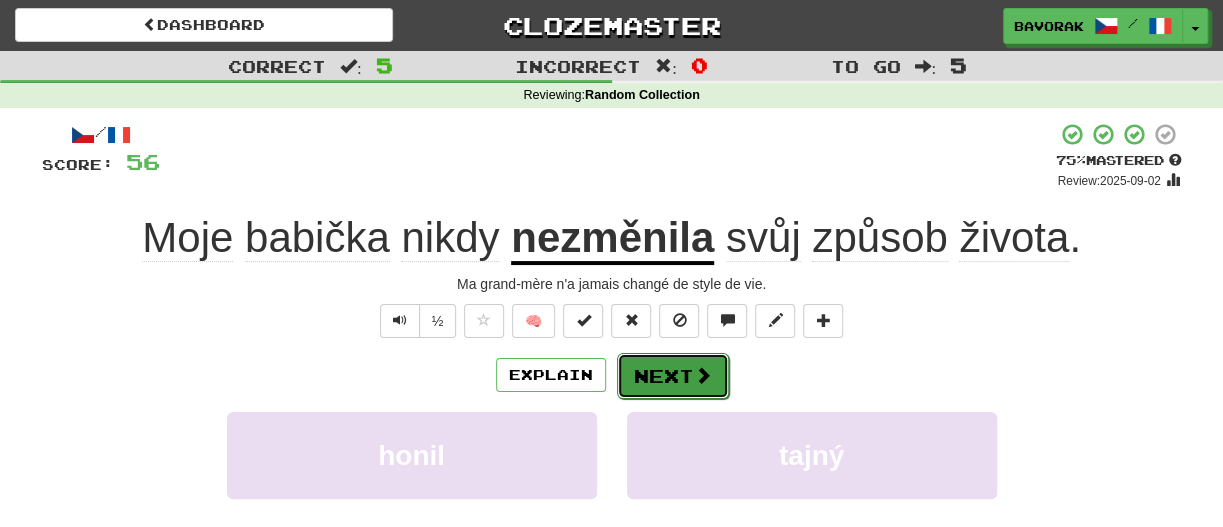 click at bounding box center (703, 375) 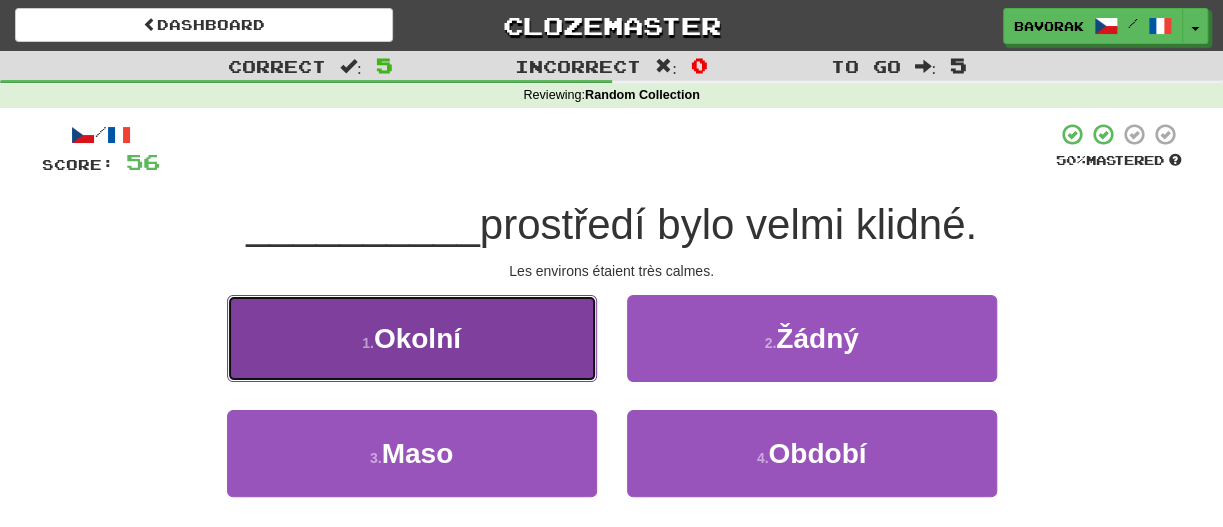 click on "1 .  Okolní" at bounding box center (412, 338) 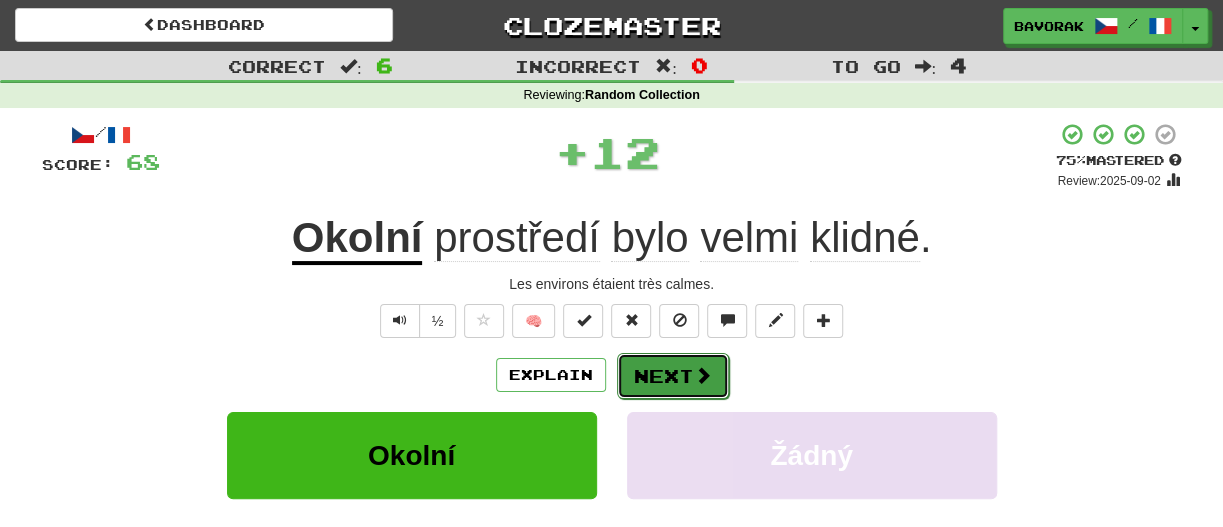 click on "Next" at bounding box center [673, 376] 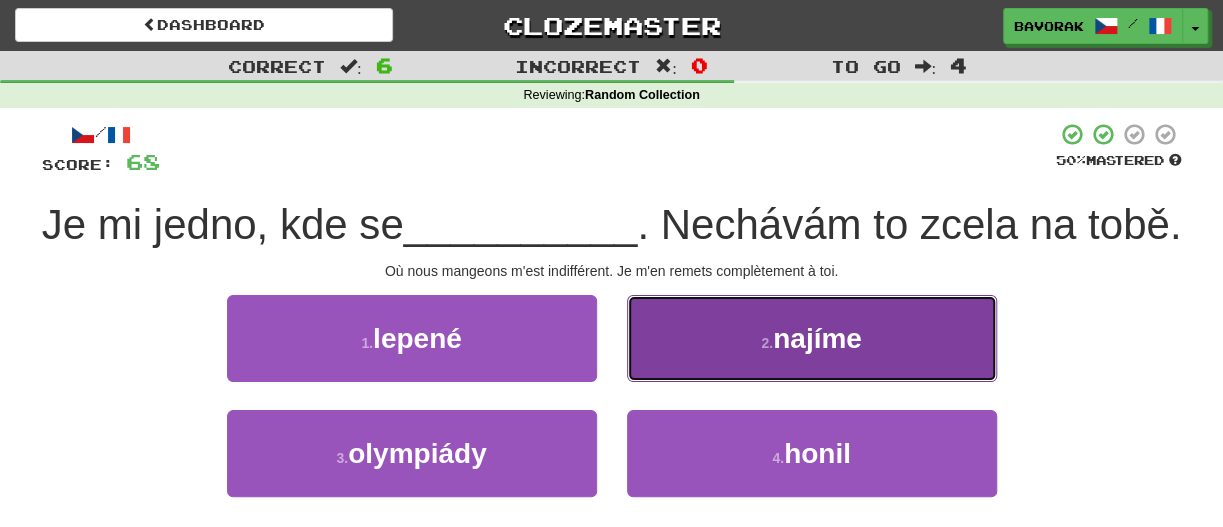 click on "2 .  najíme" at bounding box center [812, 338] 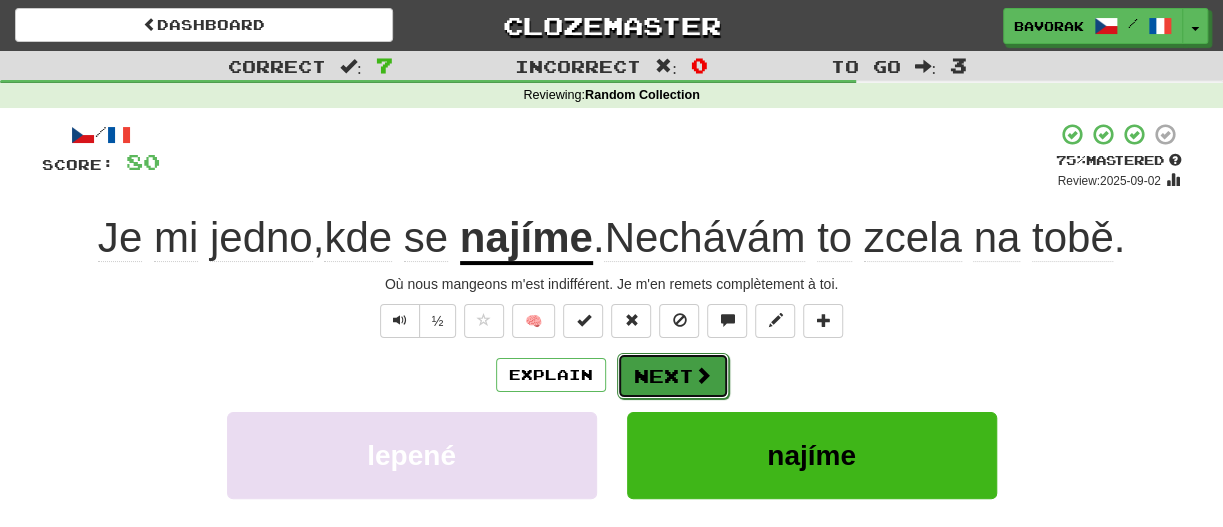 click at bounding box center (703, 375) 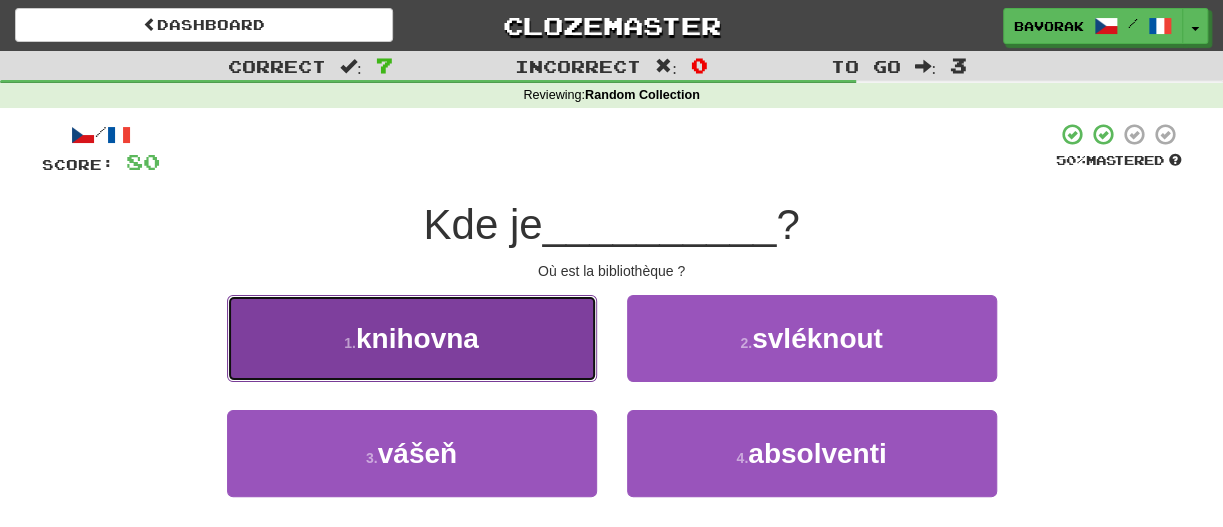 click on "knihovna" at bounding box center (417, 338) 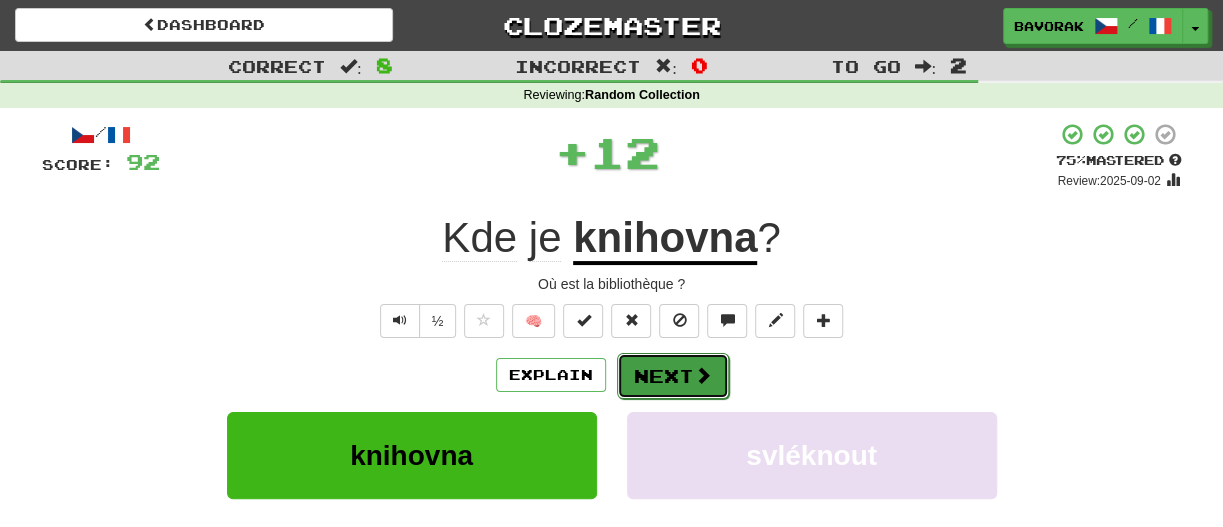 click on "Next" at bounding box center [673, 376] 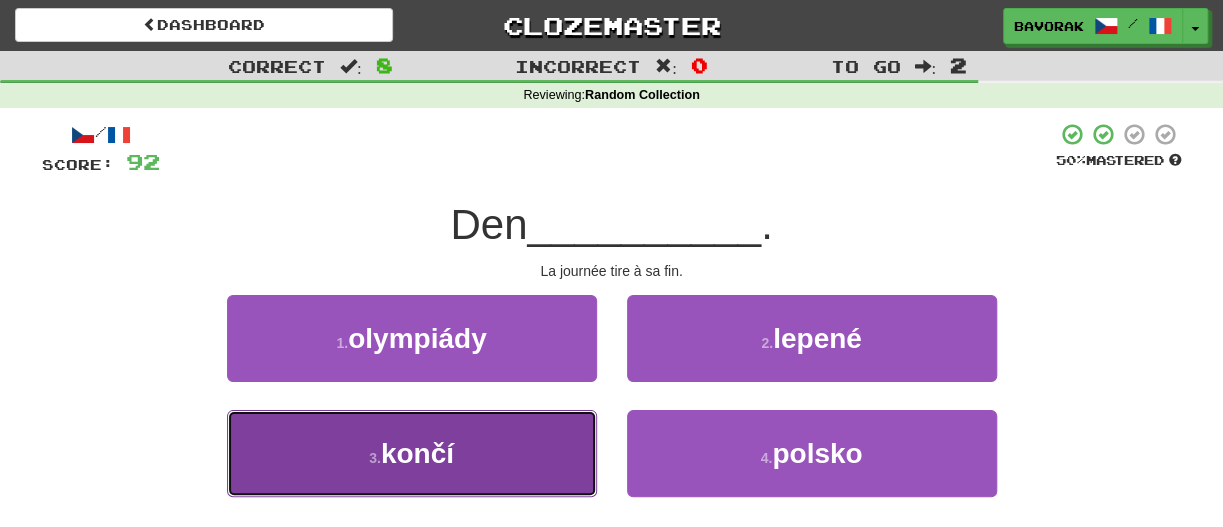 click on "končí" at bounding box center (417, 453) 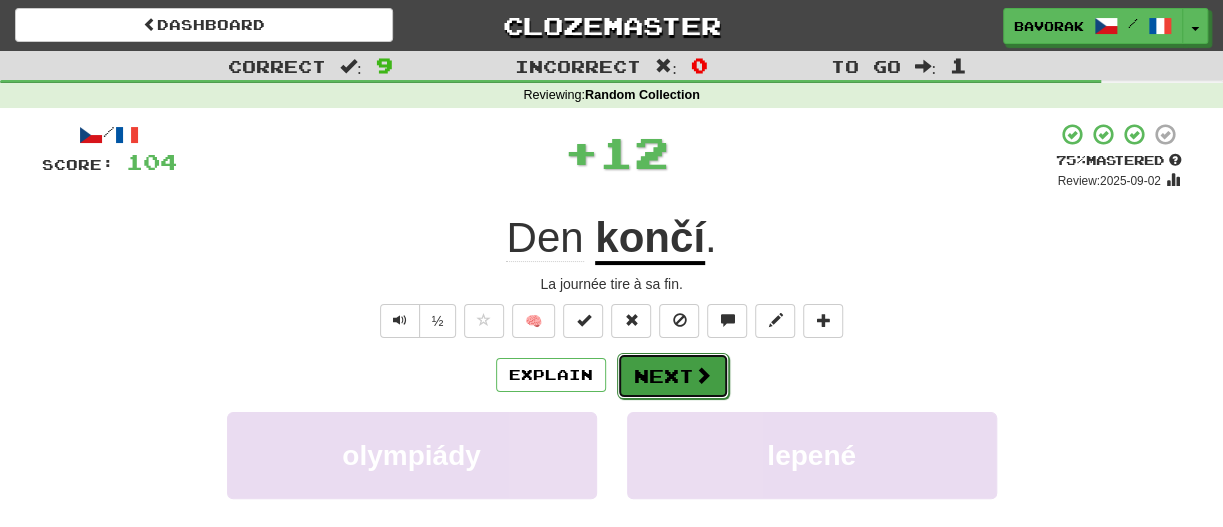 click on "Next" at bounding box center [673, 376] 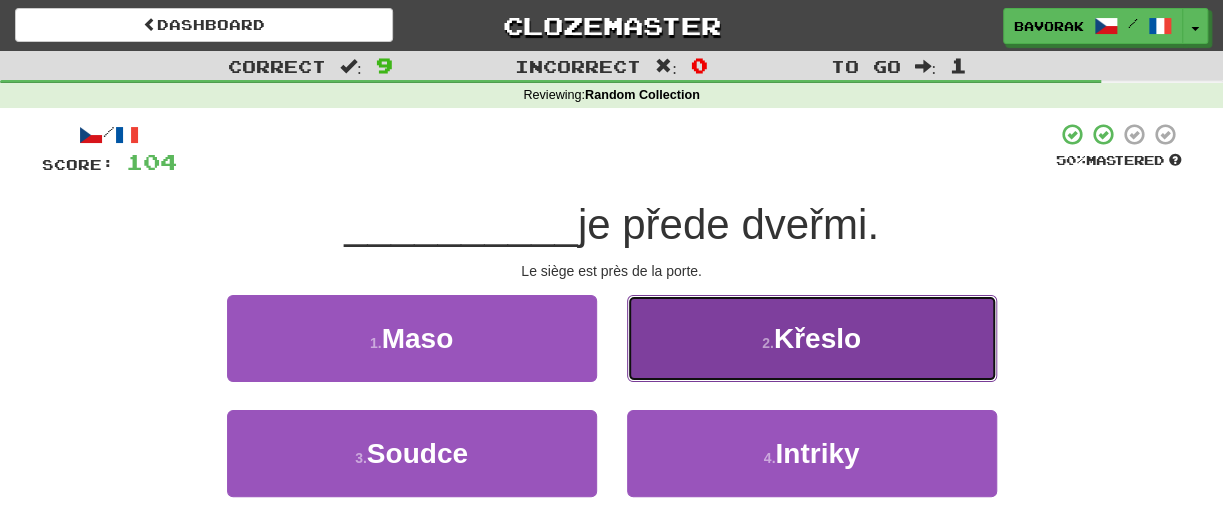 click on "2 .  Křeslo" at bounding box center (812, 338) 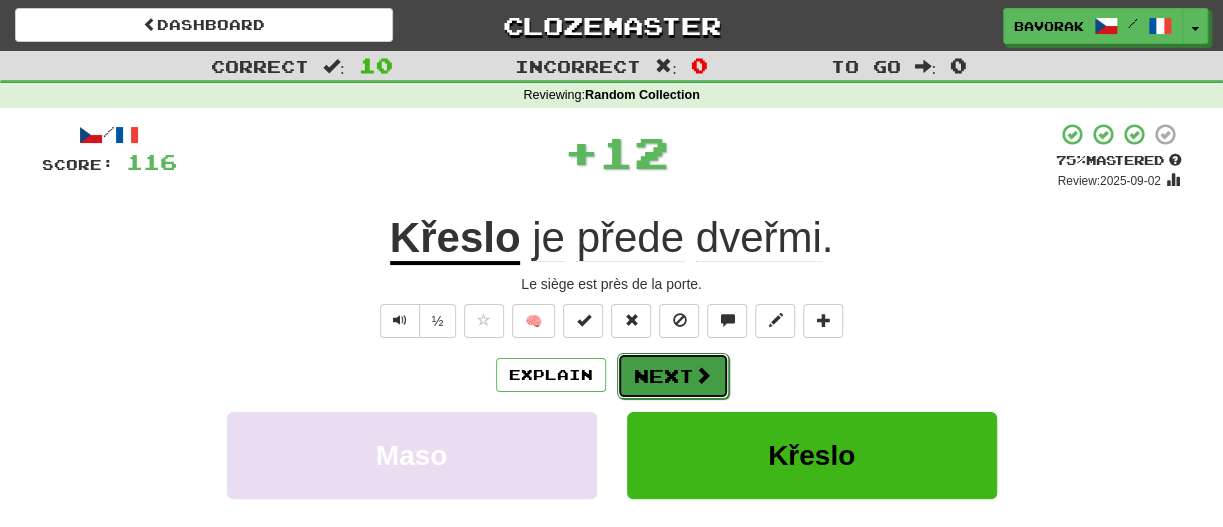 click on "Next" at bounding box center (673, 376) 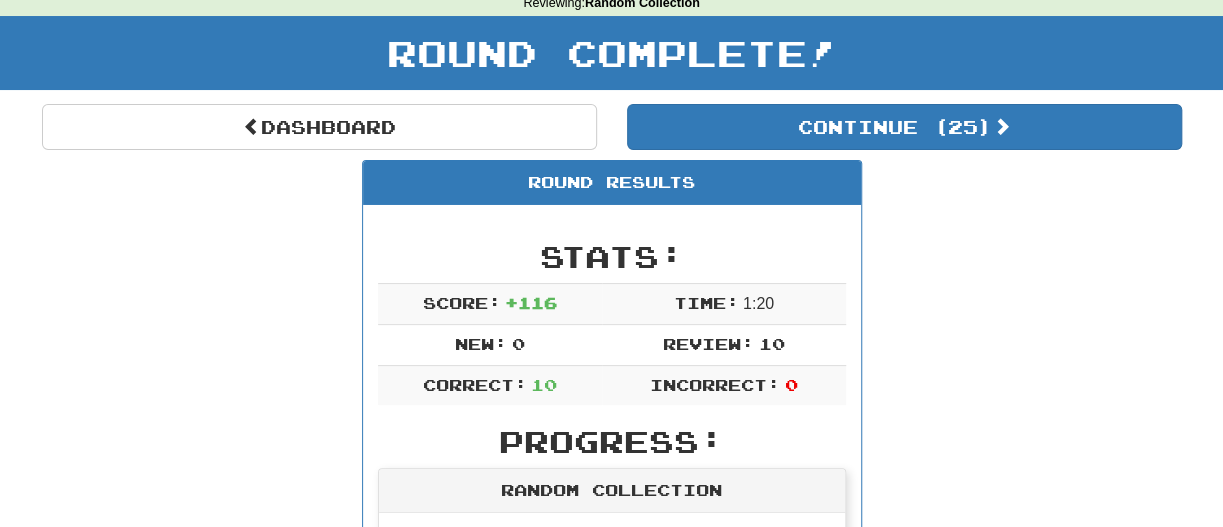 scroll, scrollTop: 0, scrollLeft: 0, axis: both 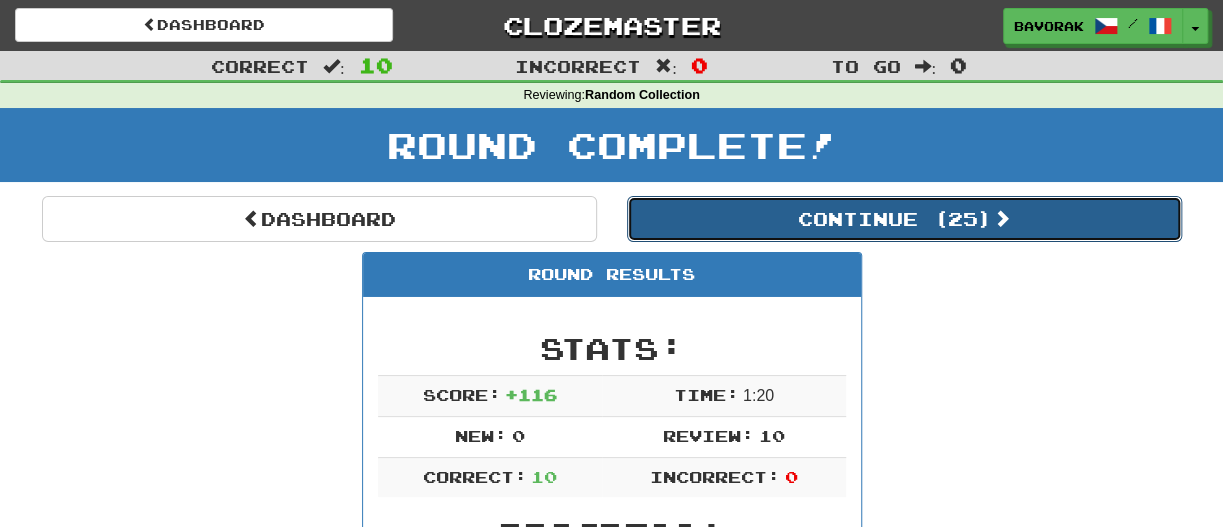 click on "Continue ( 25 )" at bounding box center [904, 219] 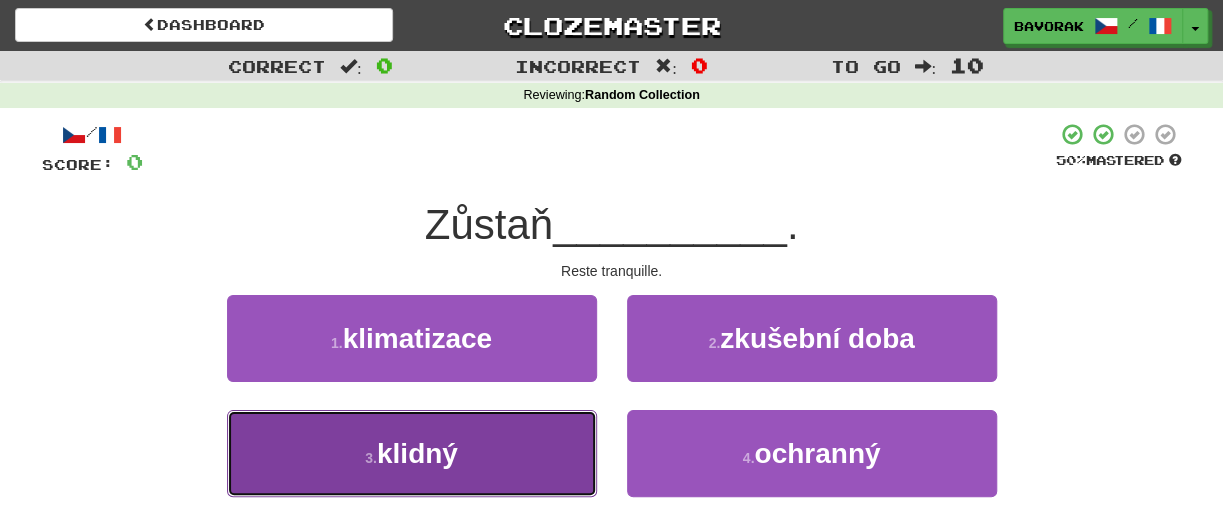 click on "3 .  klidný" at bounding box center [412, 453] 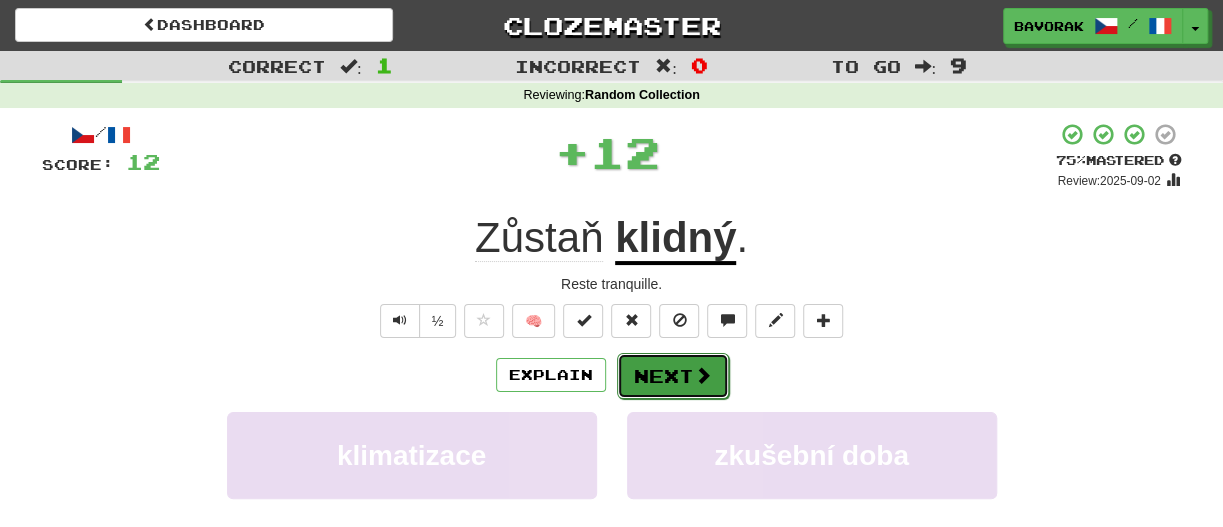 click at bounding box center (703, 375) 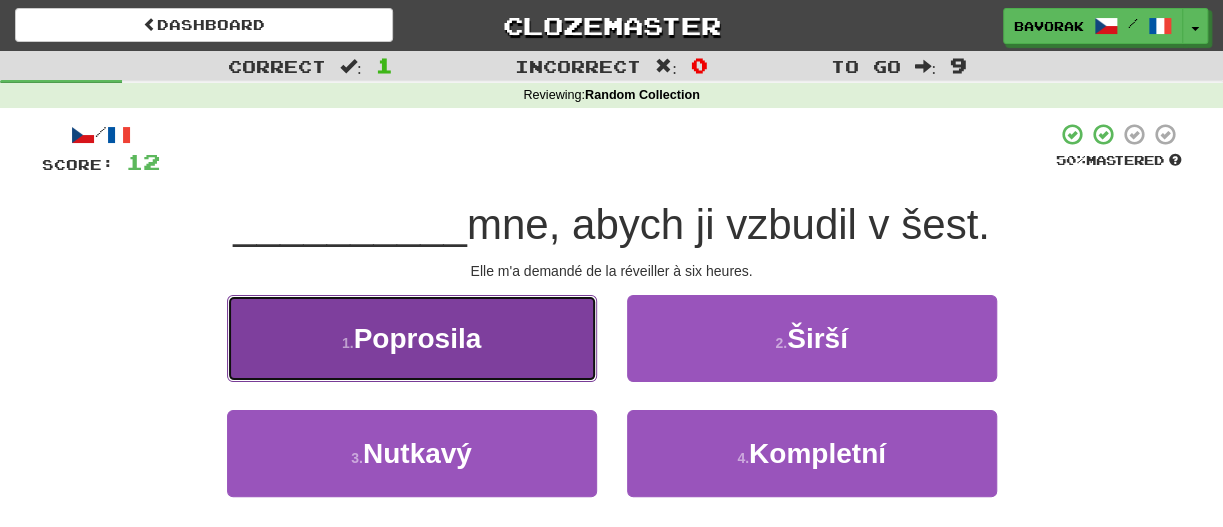 click on "1 .  Poprosila" at bounding box center [412, 338] 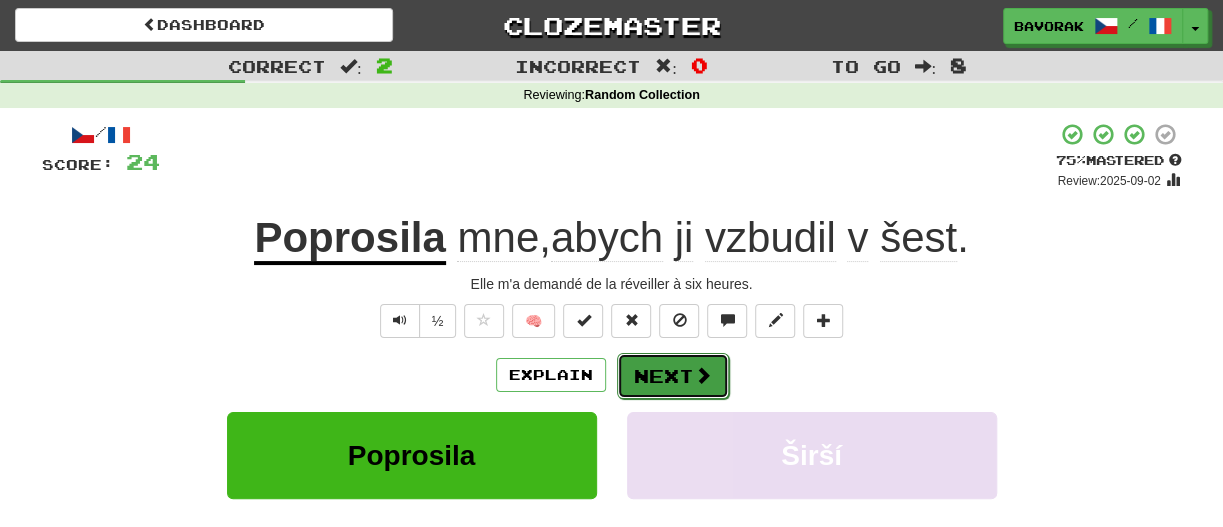 click on "Next" at bounding box center [673, 376] 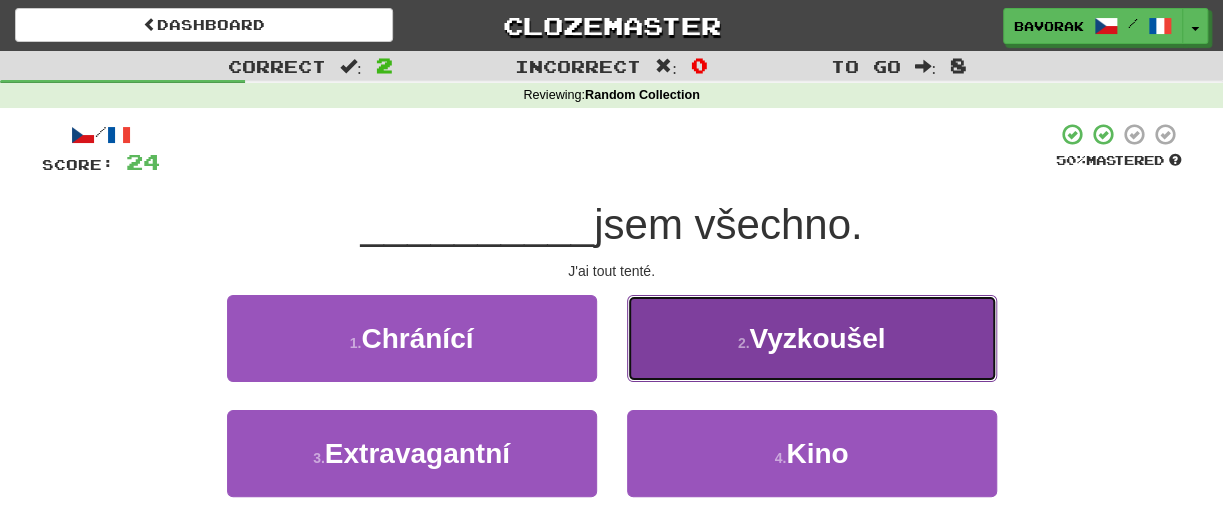 click on "2 .  Vyzkoušel" at bounding box center [812, 338] 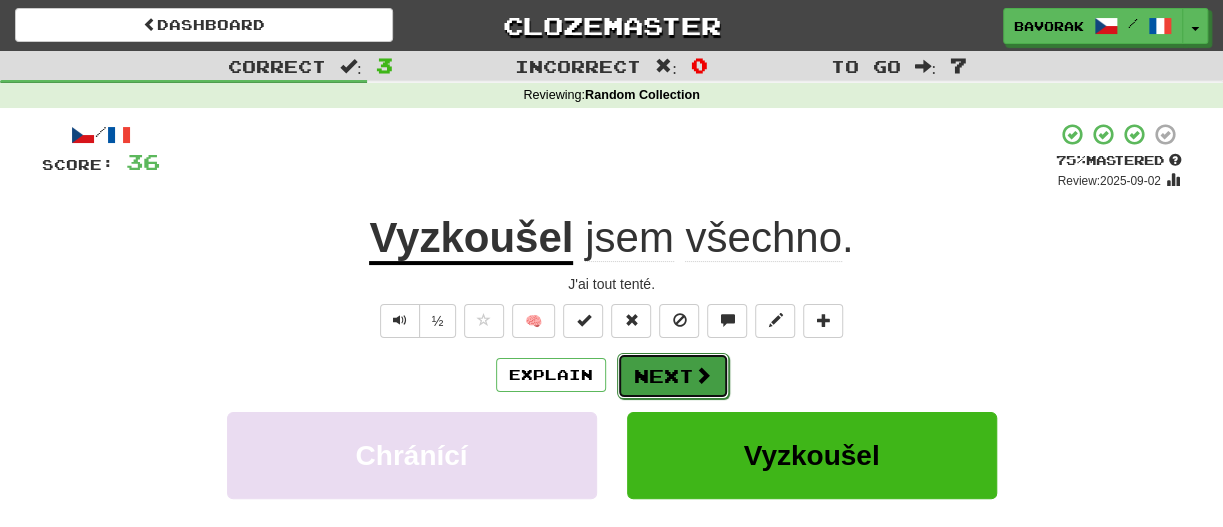 click at bounding box center [703, 375] 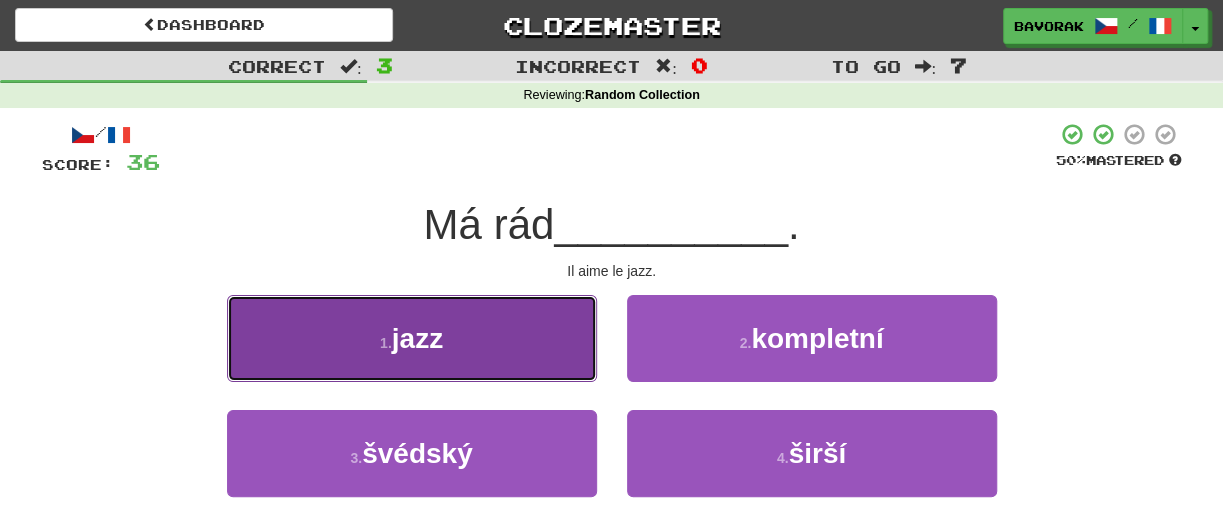 click on "1 .  jazz" at bounding box center (412, 338) 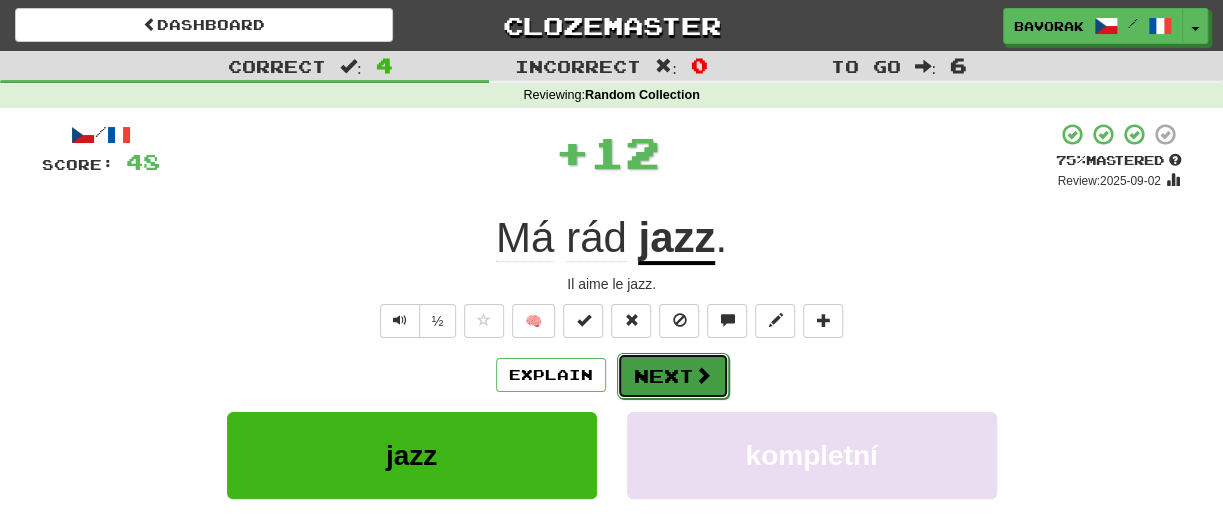 click on "Next" at bounding box center [673, 376] 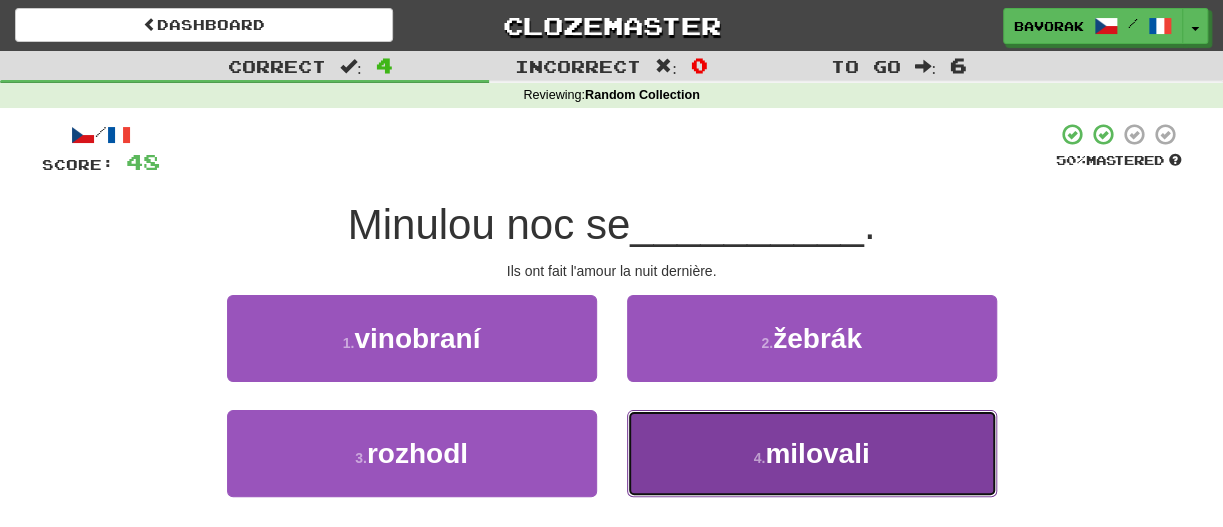 click on "4 .  milovali" at bounding box center [812, 453] 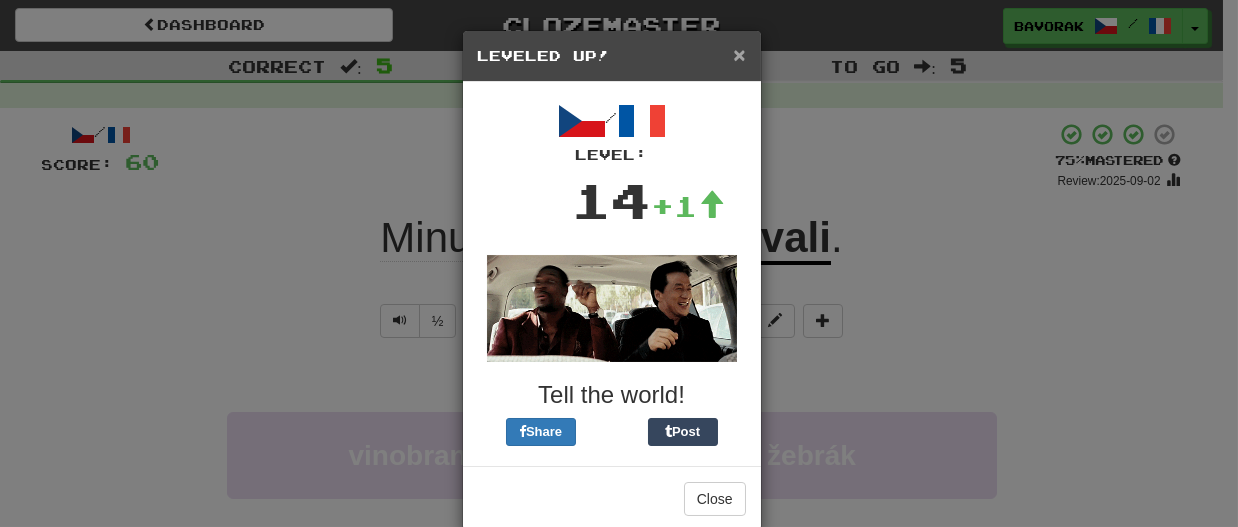 click on "×" at bounding box center (739, 54) 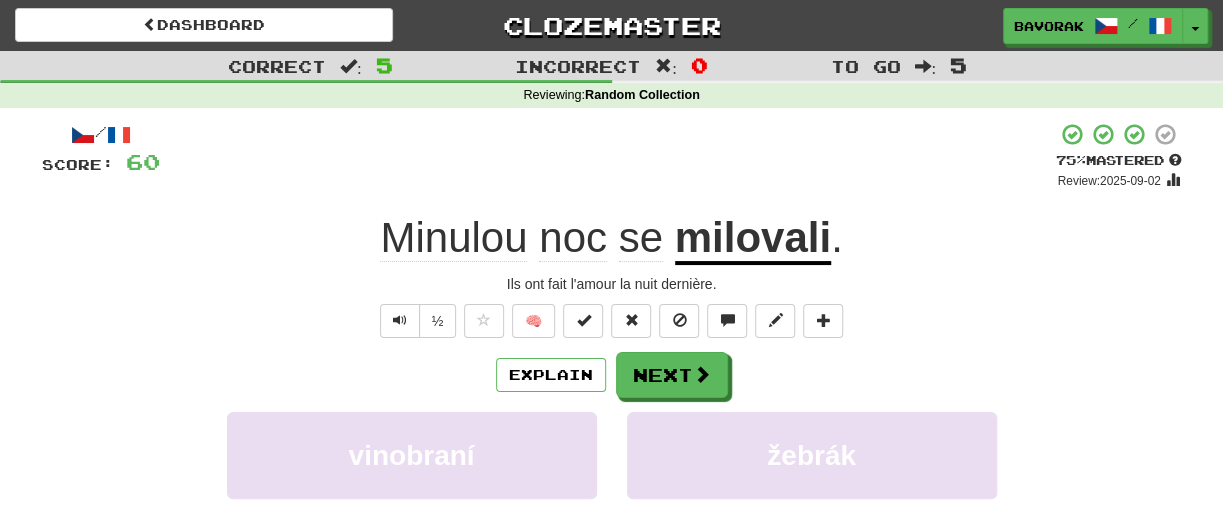 click on "Minulou" 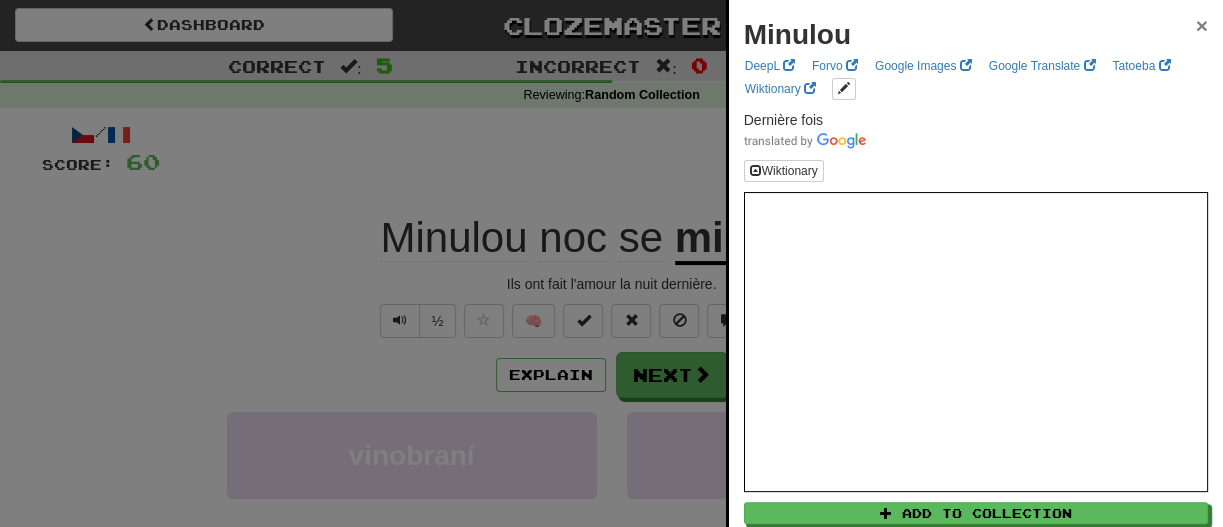 click on "×" at bounding box center [1202, 25] 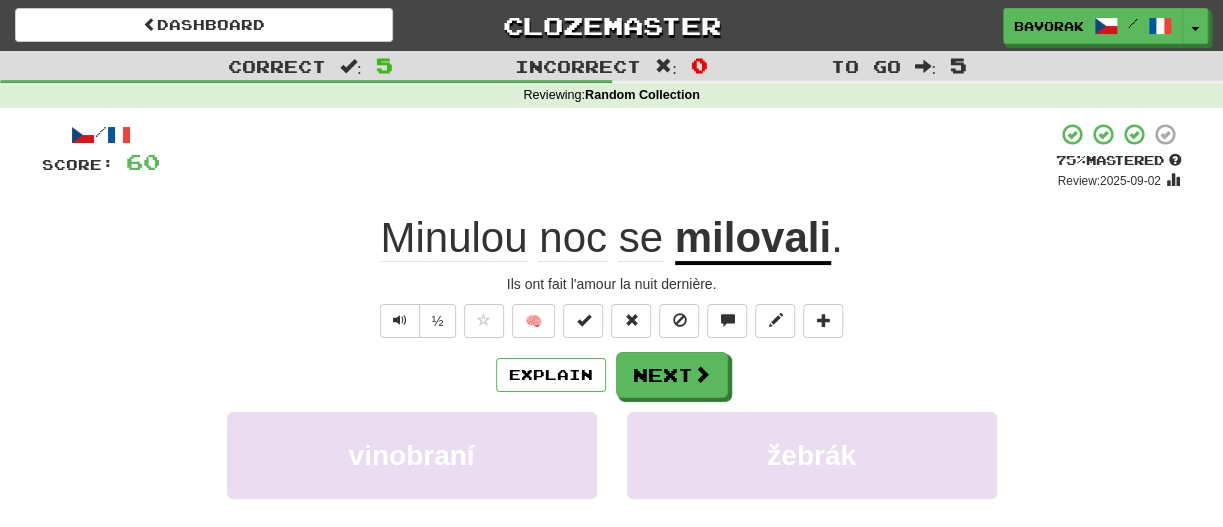 click on "milovali" at bounding box center [753, 239] 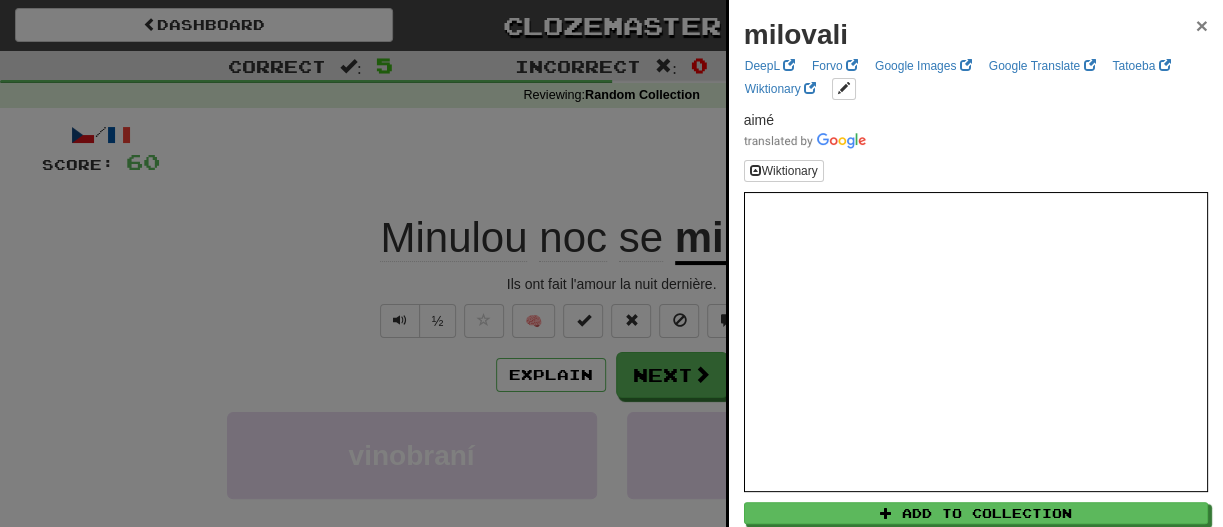 click on "×" at bounding box center [1202, 25] 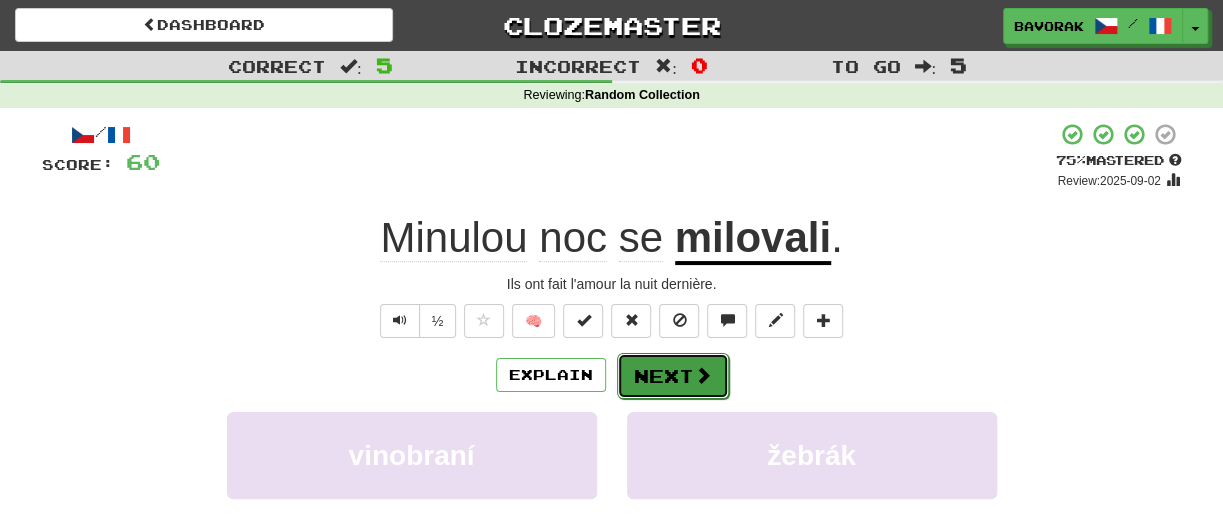 click on "Next" at bounding box center [673, 376] 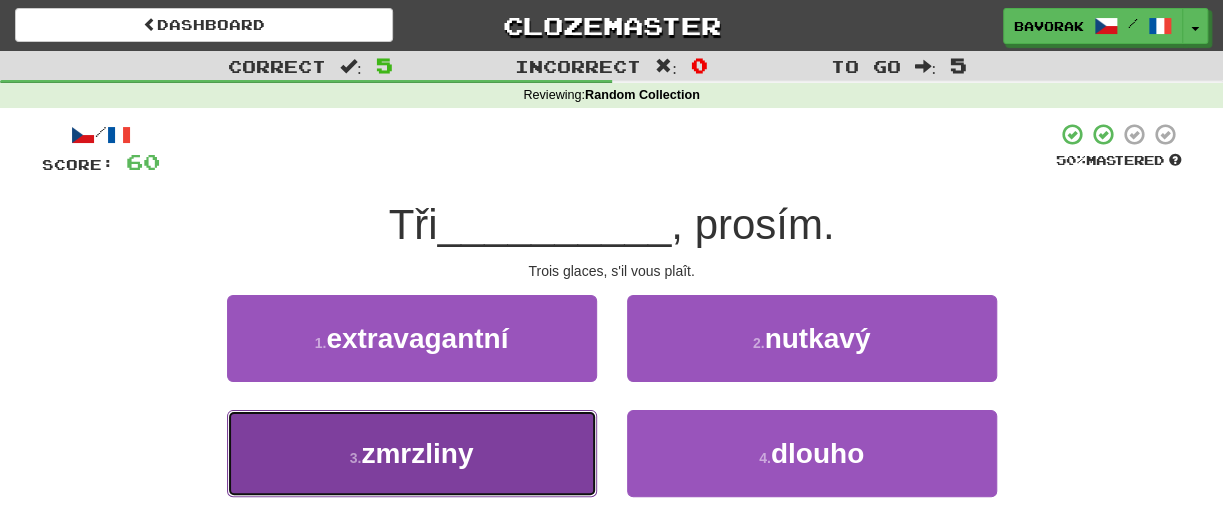 click on "3 .  zmrzliny" at bounding box center [412, 453] 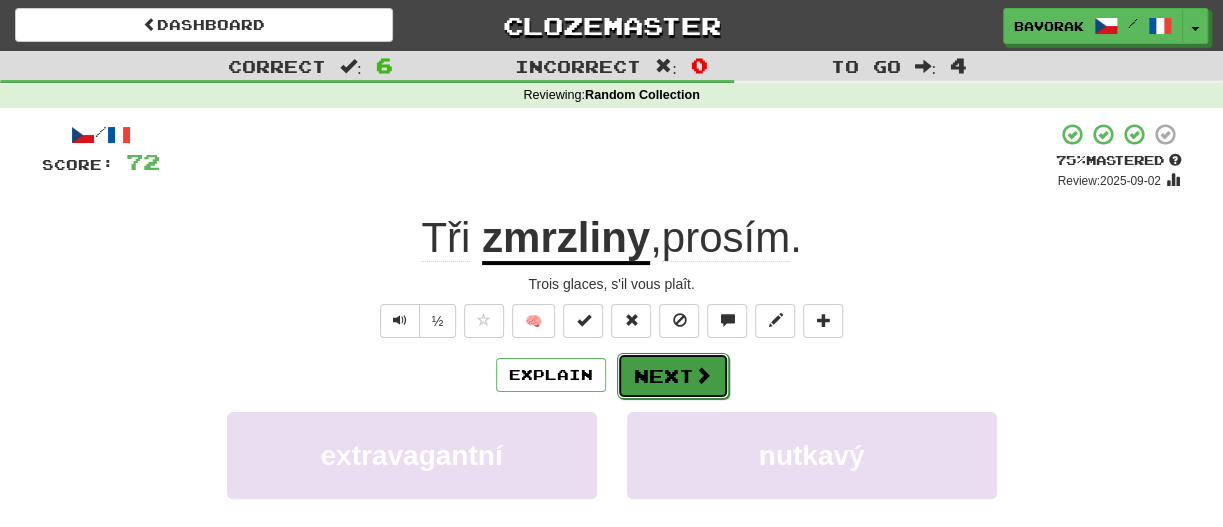 click on "Next" at bounding box center (673, 376) 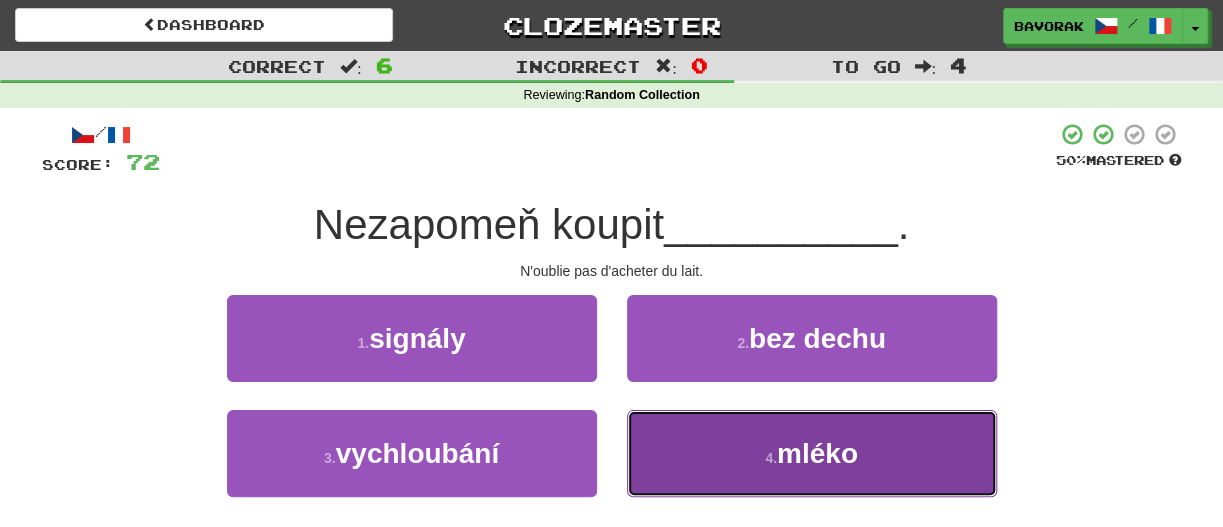 click on "4 .  mléko" at bounding box center (812, 453) 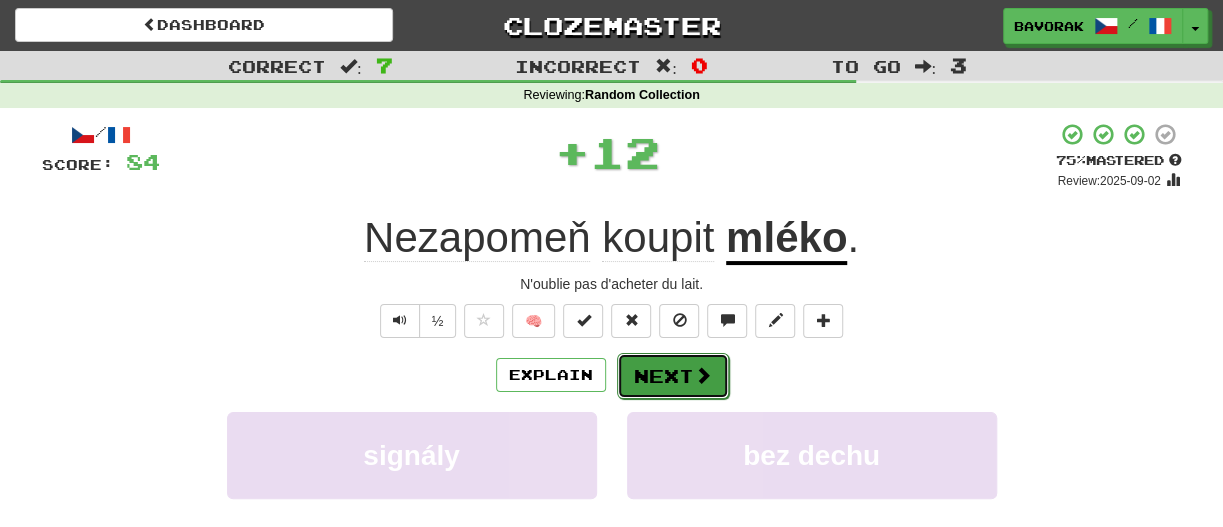 click on "Next" at bounding box center (673, 376) 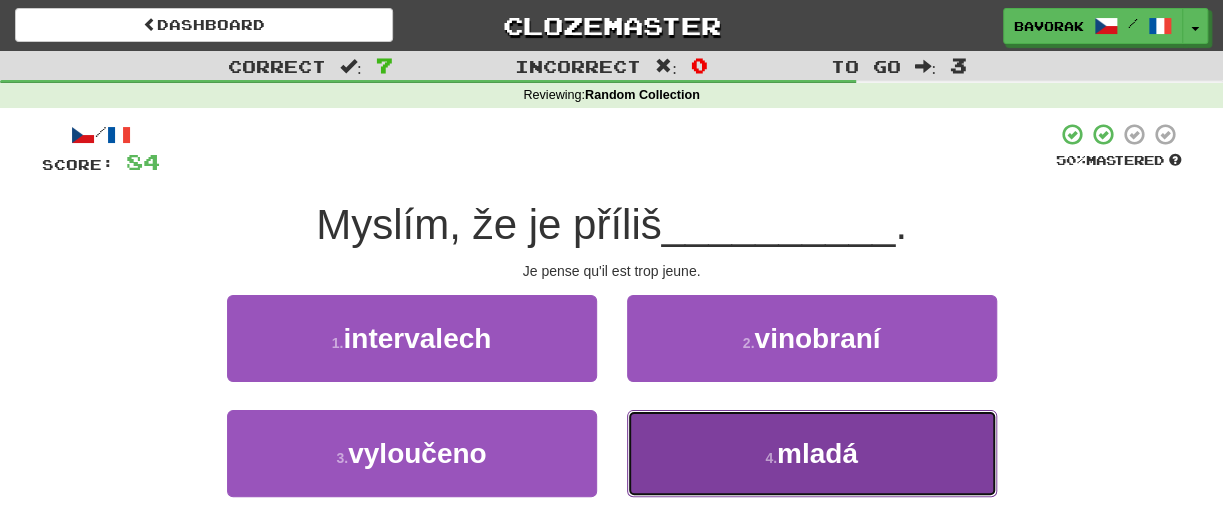 click on "4 .  mladá" at bounding box center (812, 453) 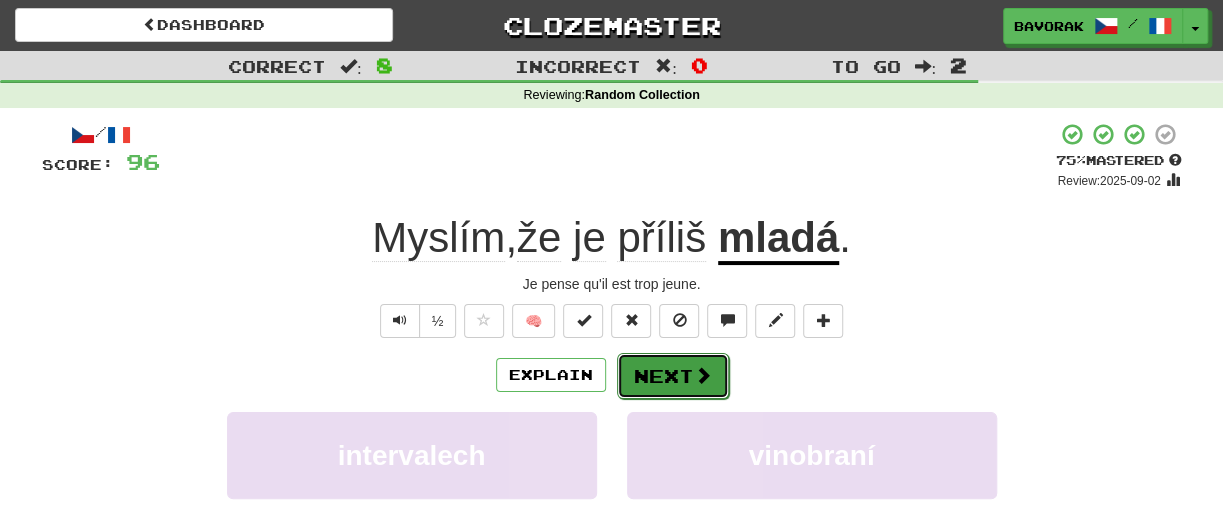 click at bounding box center [703, 375] 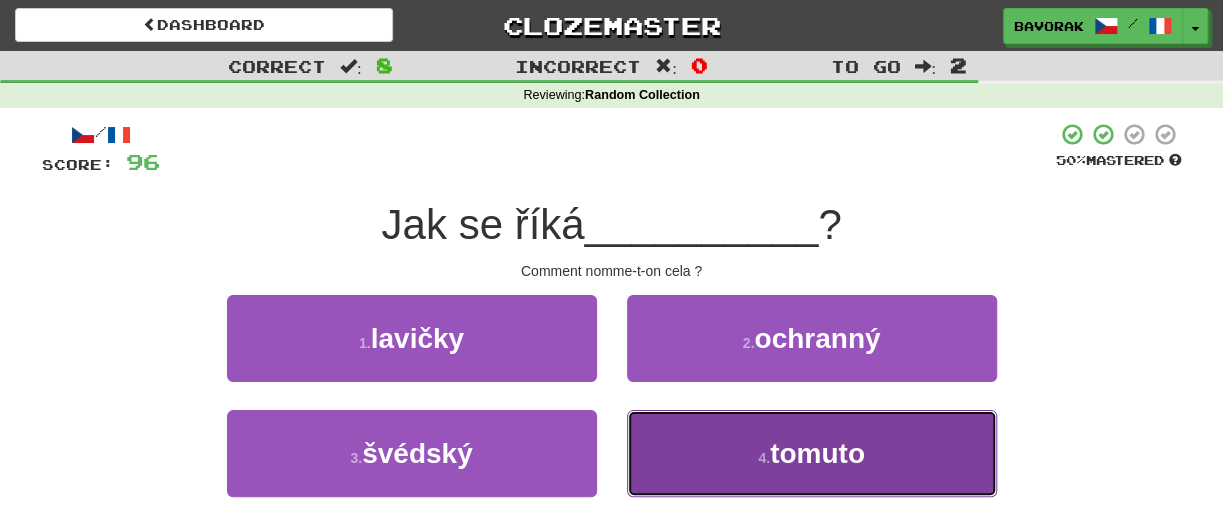 click on "4 .  tomuto" at bounding box center (812, 453) 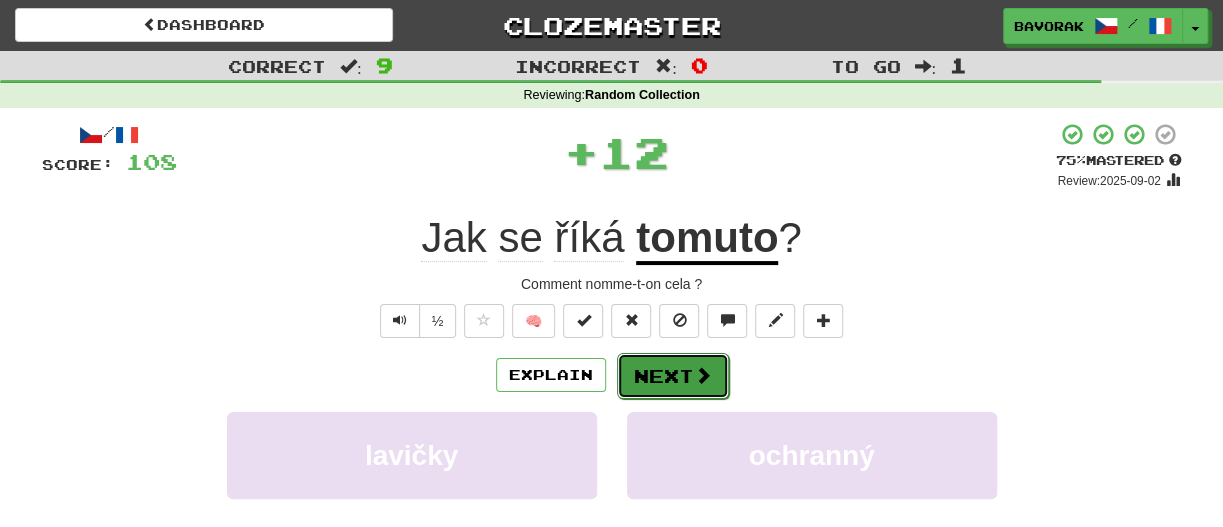 click on "Next" at bounding box center [673, 376] 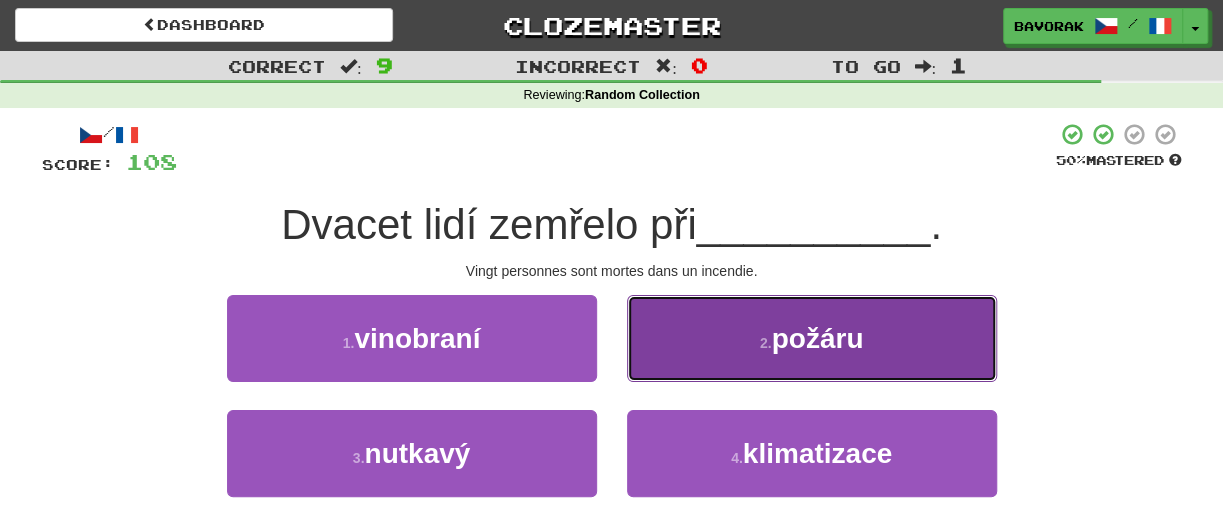 click on "2 .  požáru" at bounding box center (812, 338) 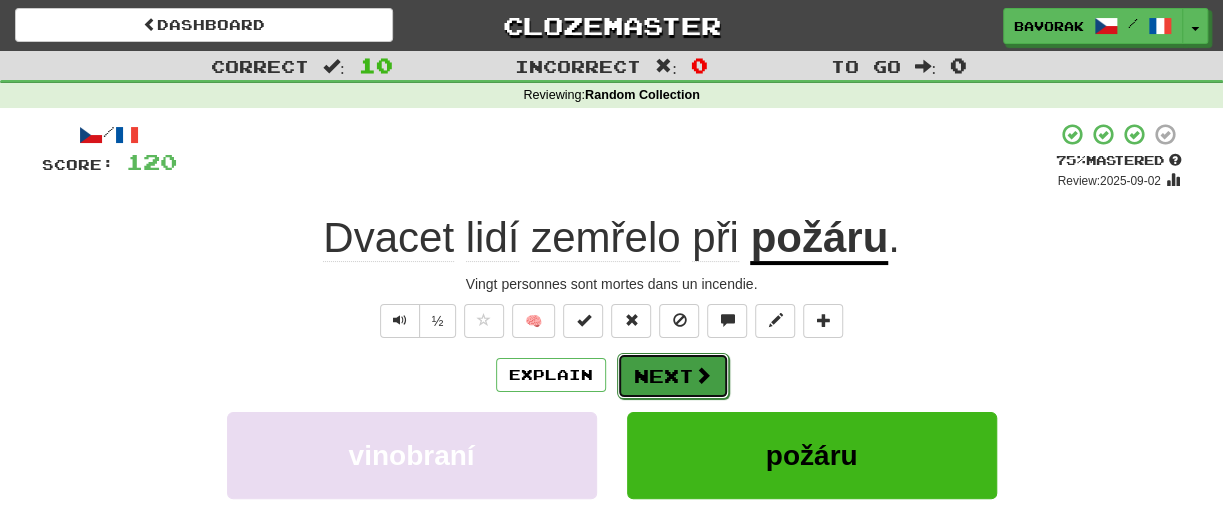 click on "Next" at bounding box center (673, 376) 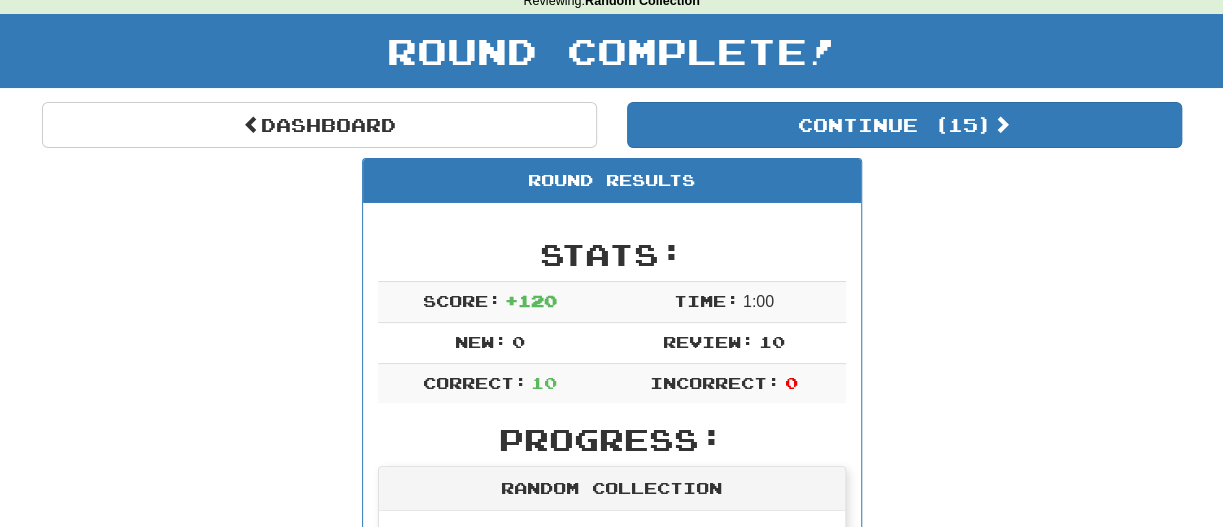scroll, scrollTop: 0, scrollLeft: 0, axis: both 